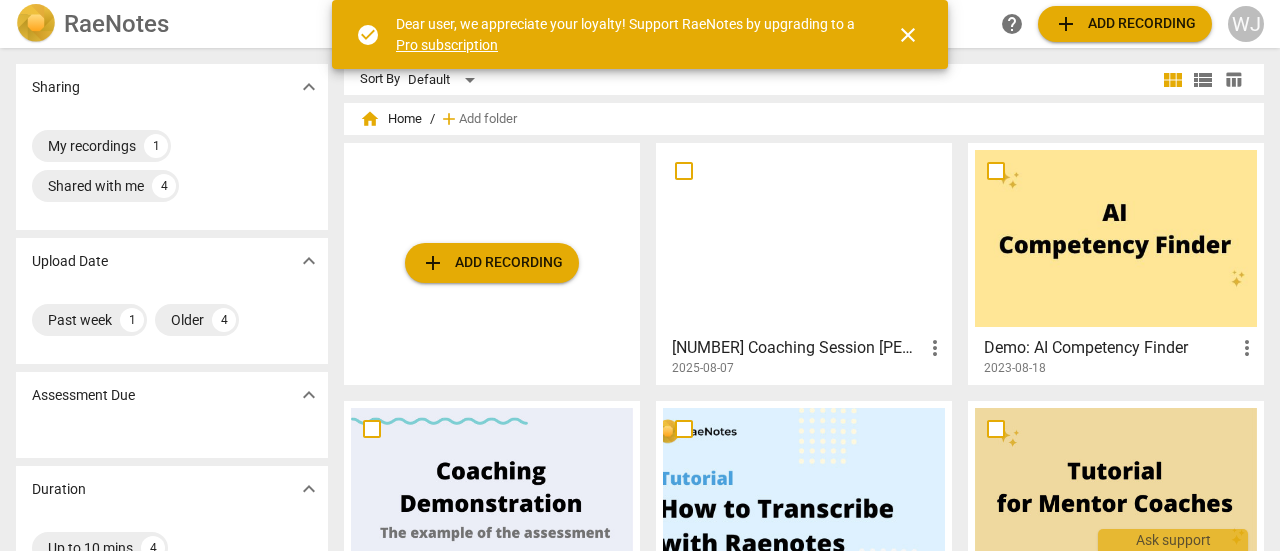 scroll, scrollTop: 0, scrollLeft: 0, axis: both 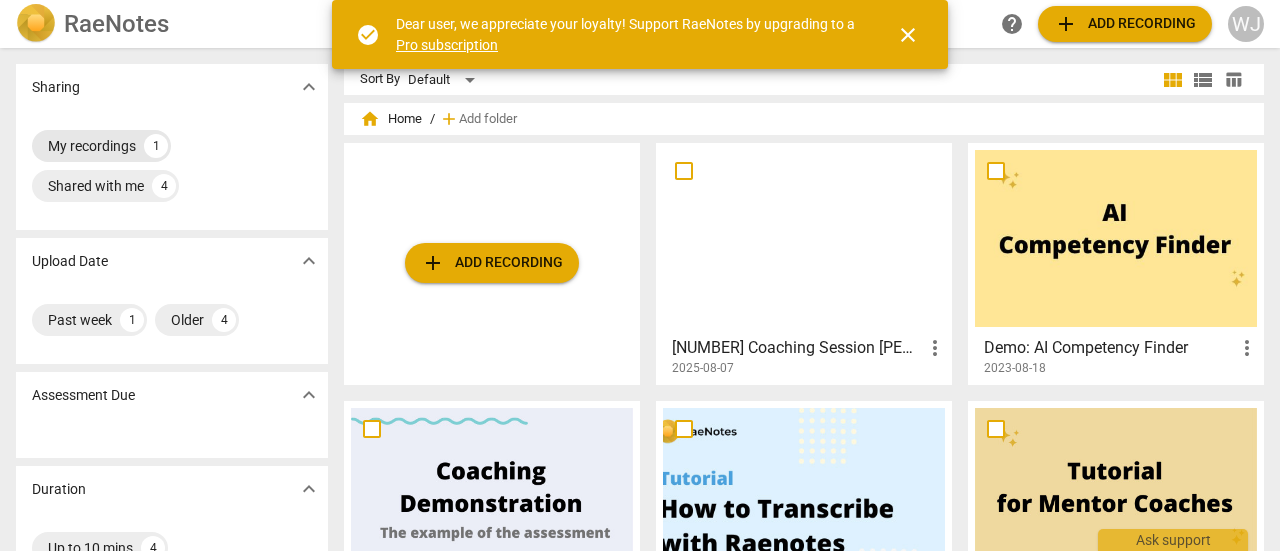 click on "My recordings" at bounding box center [92, 146] 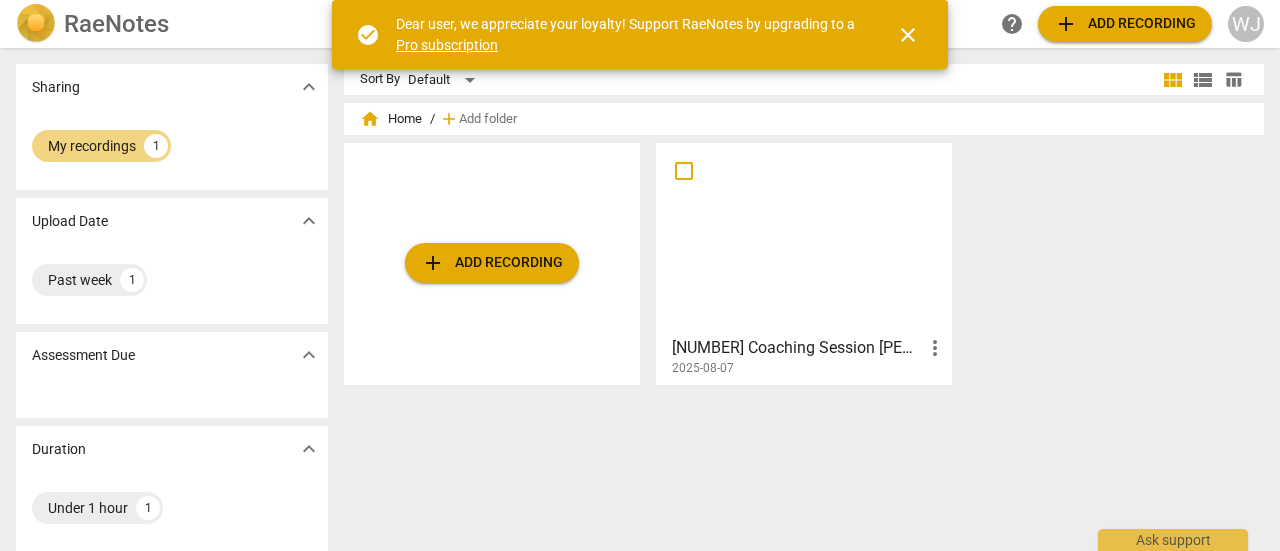 click at bounding box center [804, 238] 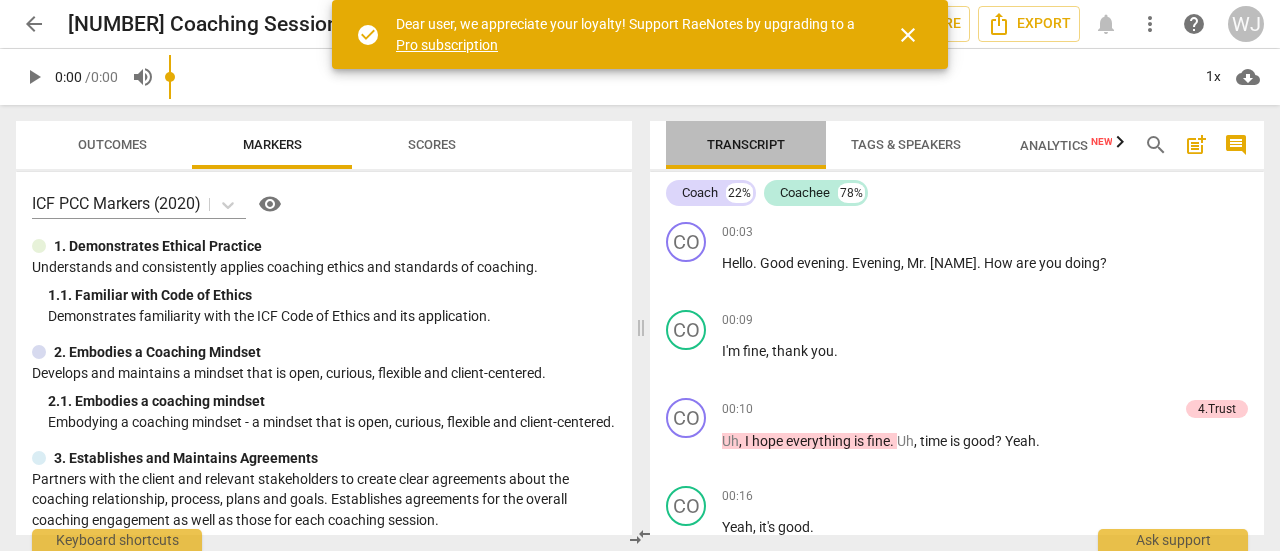 click on "Transcript" at bounding box center [746, 144] 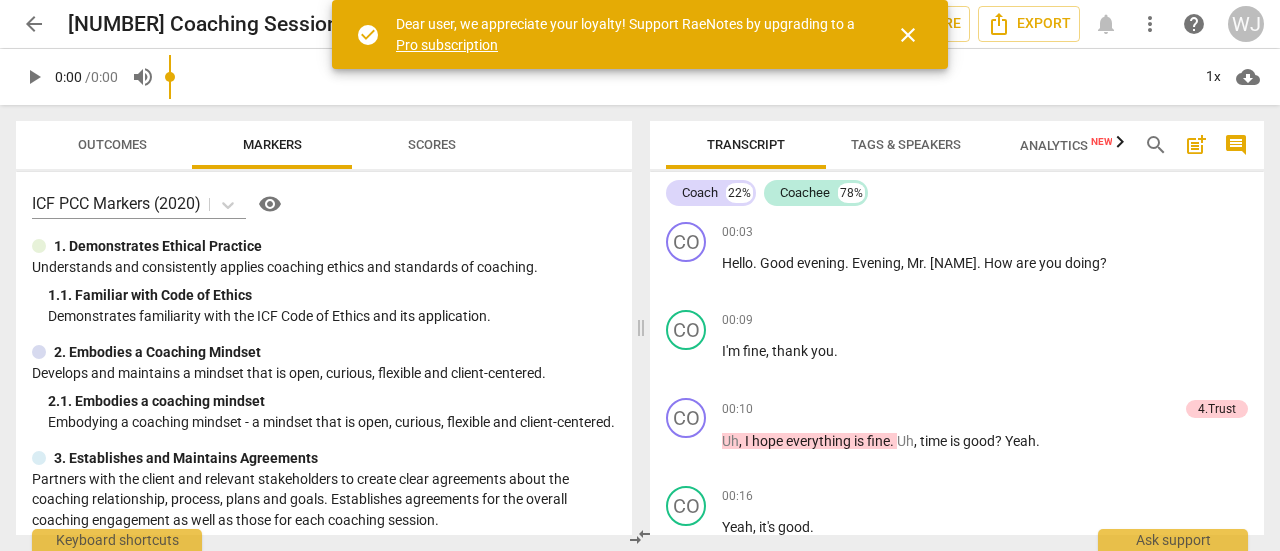 click on "close" at bounding box center (908, 35) 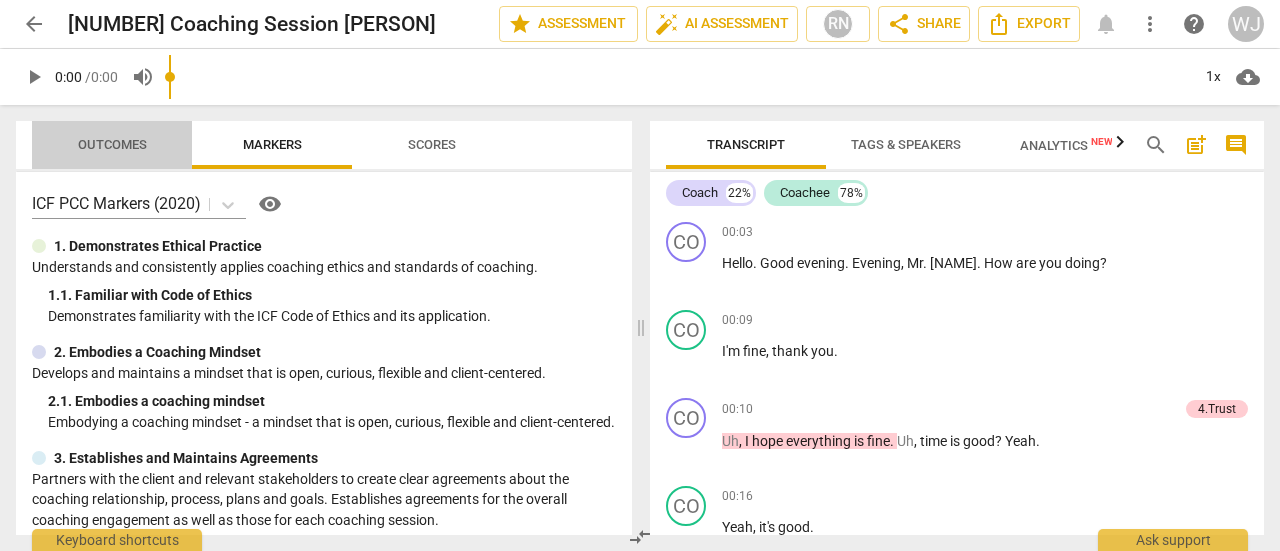 click on "Outcomes" at bounding box center [112, 144] 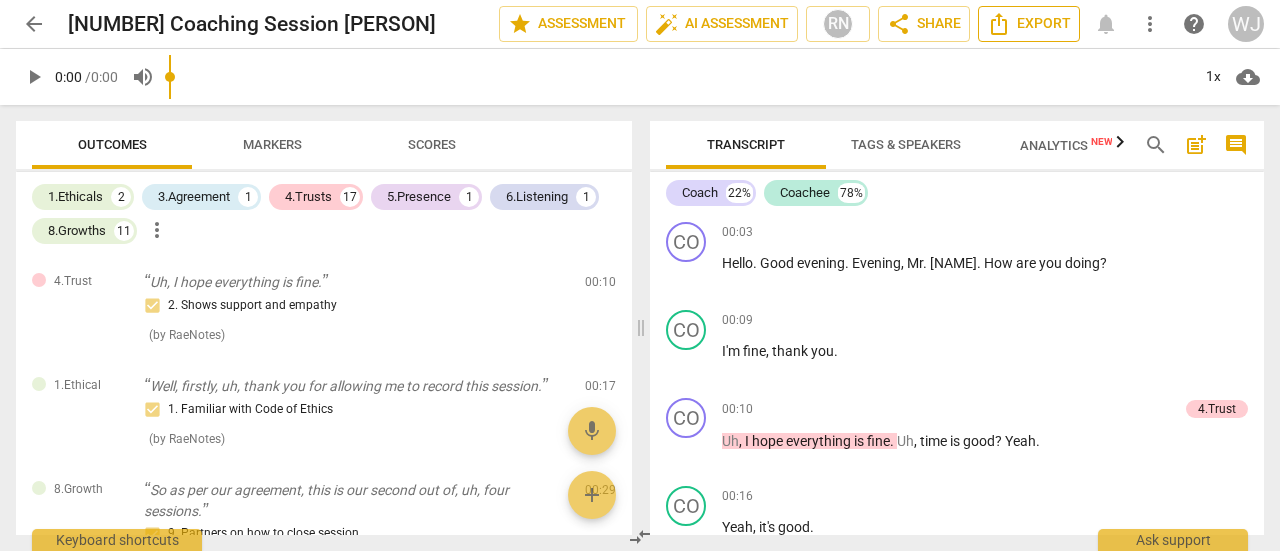 click on "Export" at bounding box center (1029, 24) 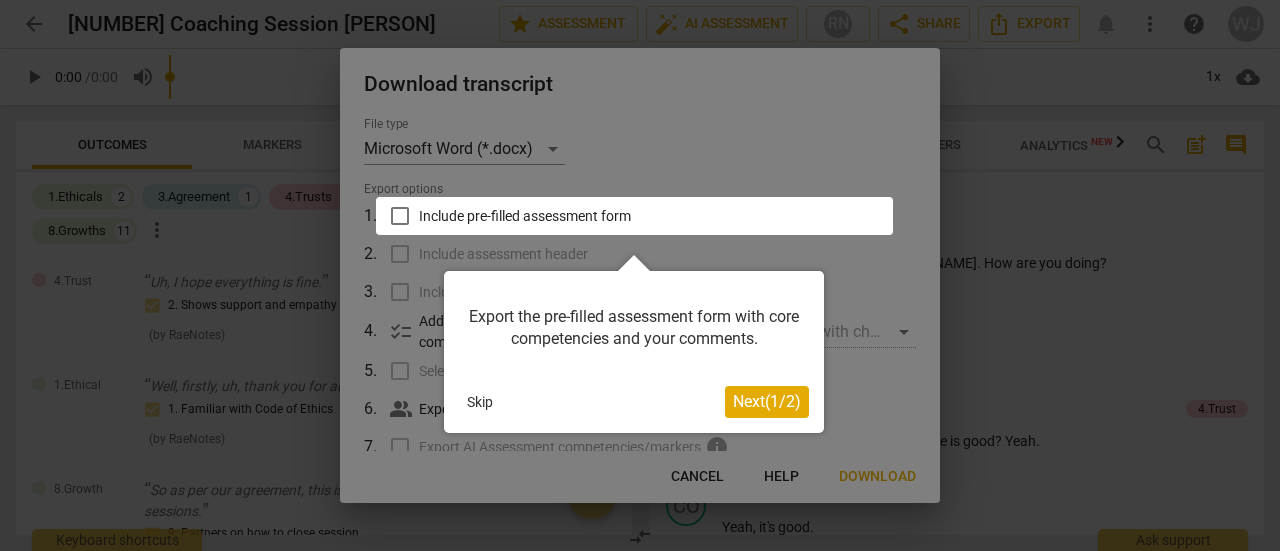 click on "Skip" at bounding box center (480, 402) 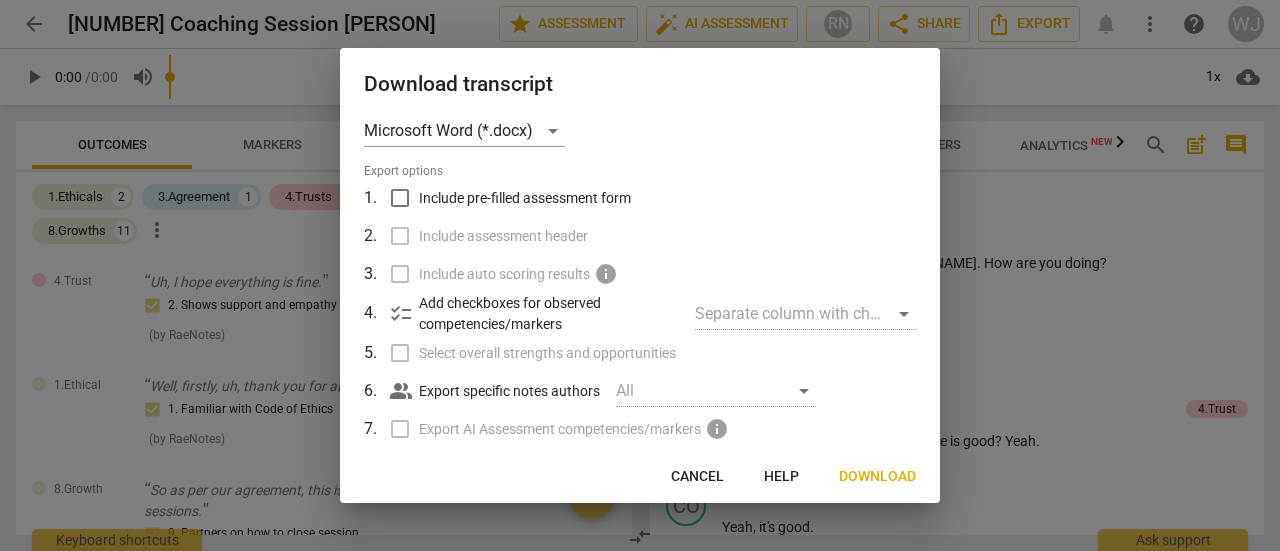 scroll, scrollTop: 0, scrollLeft: 0, axis: both 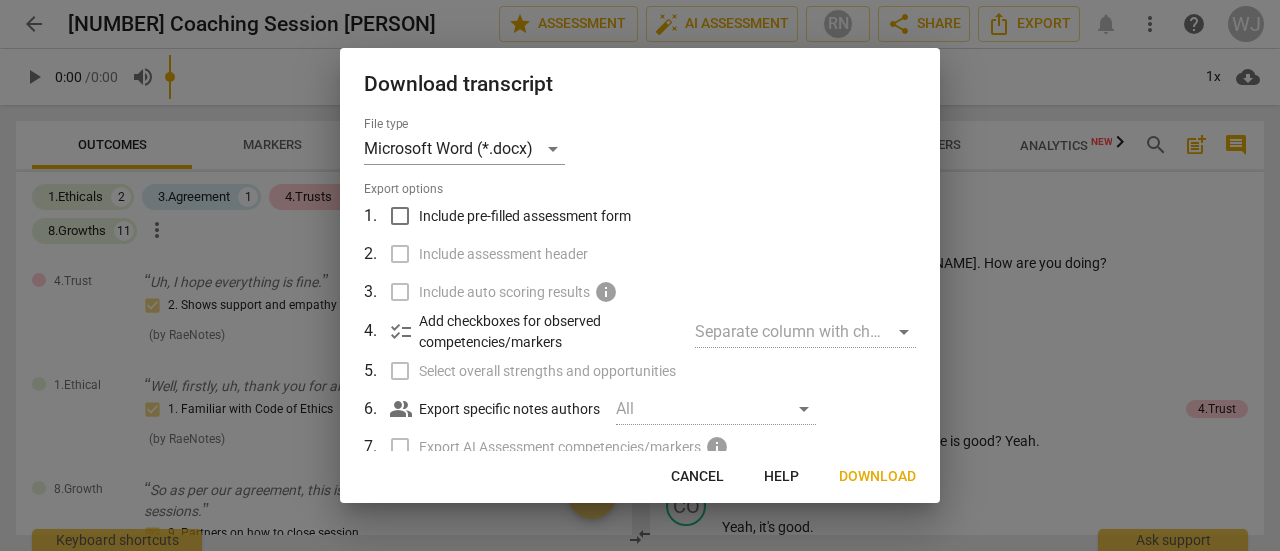 click on "Download" at bounding box center [877, 477] 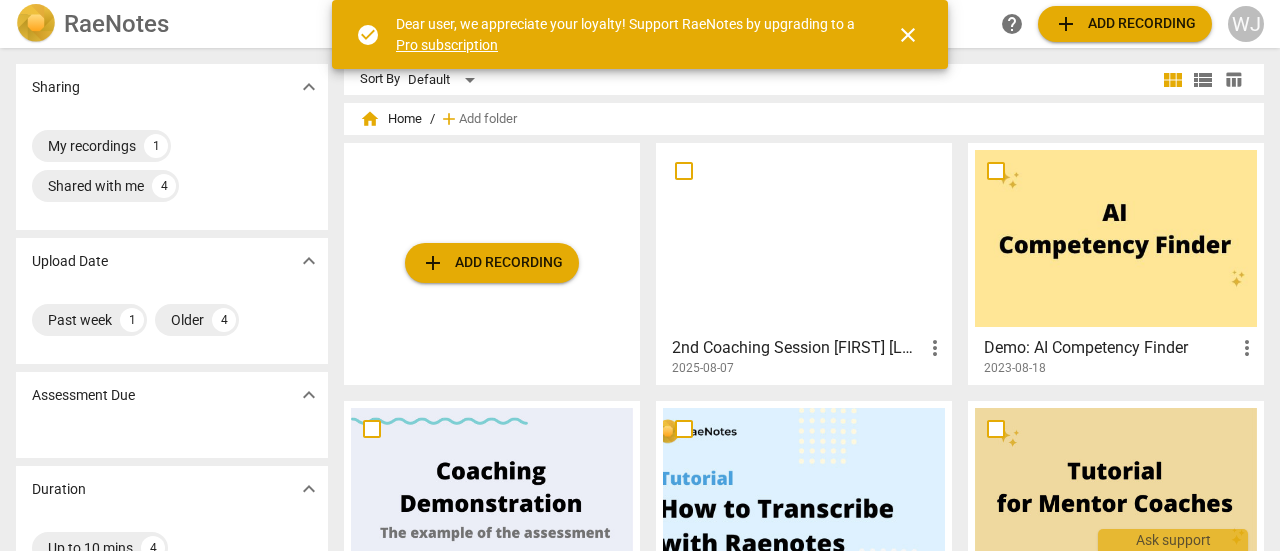 scroll, scrollTop: 0, scrollLeft: 0, axis: both 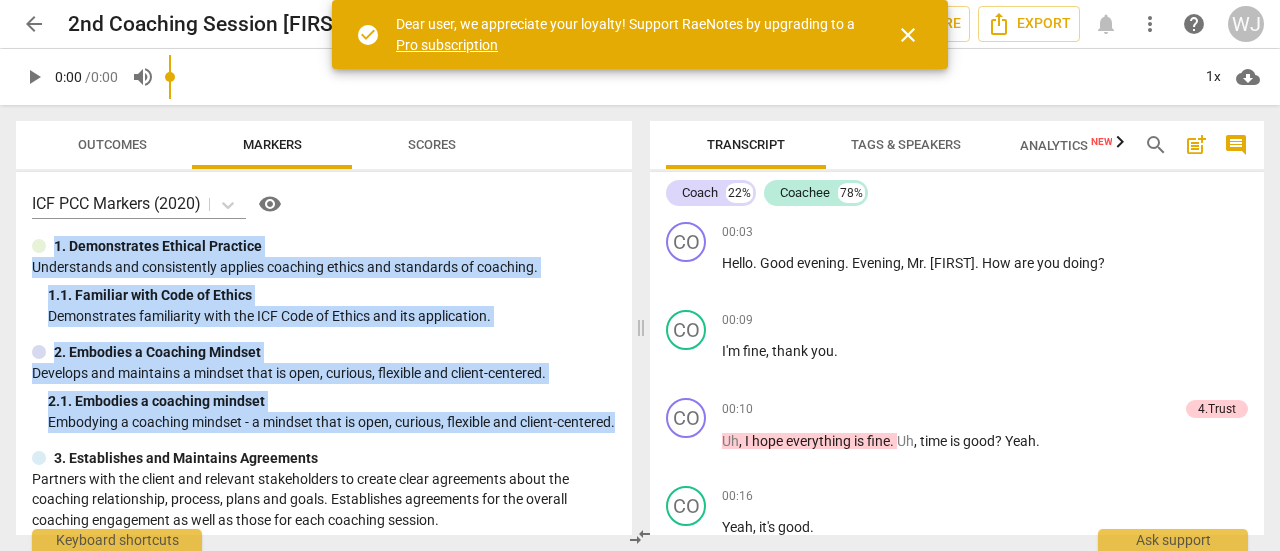 drag, startPoint x: 121, startPoint y: 443, endPoint x: 42, endPoint y: 255, distance: 203.92401 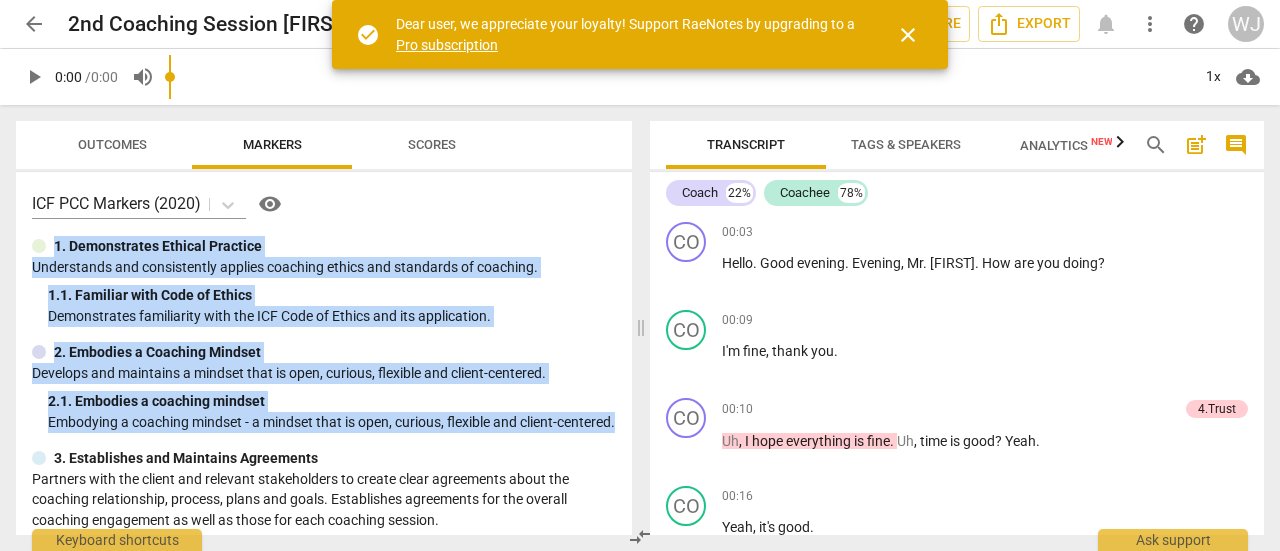 click on "ICF PCC Markers (2020) visibility 1. Demonstrates Ethical Practice Understands and consistently applies coaching ethics and standards of coaching. 1. 1. Familiar with Code of Ethics Demonstrates familiarity with the ICF Code of Ethics and its application. 2. Embodies a Coaching Mindset Develops and maintains a mindset that is open, curious, flexible and client-centered. 2. 1. Embodies a coaching mindset Embodying a coaching mindset - a mindset that is open, curious, flexible and client-centered. 3. Establishes and Maintains Agreements Partners with the client and relevant stakeholders to create clear agreements about the coaching relationship, process, plans and goals. Establishes agreements for the overall coaching engagement as well as those for each coaching session. 3. 1. Identifies what to accomplish Coach partners with the client to identify or reconfirm what the client wants to accomplish in this session. 3. 2. Reconfirms measures of success 3. 3. Explores what is important 3. 4. 4. 4. 4. 5. 5. 5. 5." at bounding box center (324, 353) 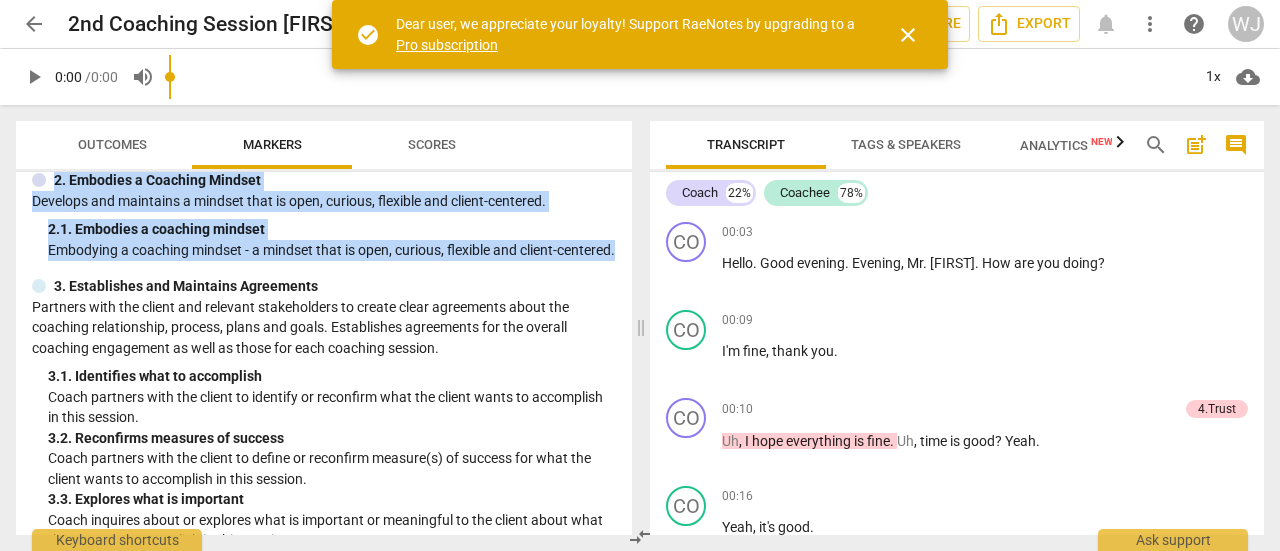 scroll, scrollTop: 172, scrollLeft: 0, axis: vertical 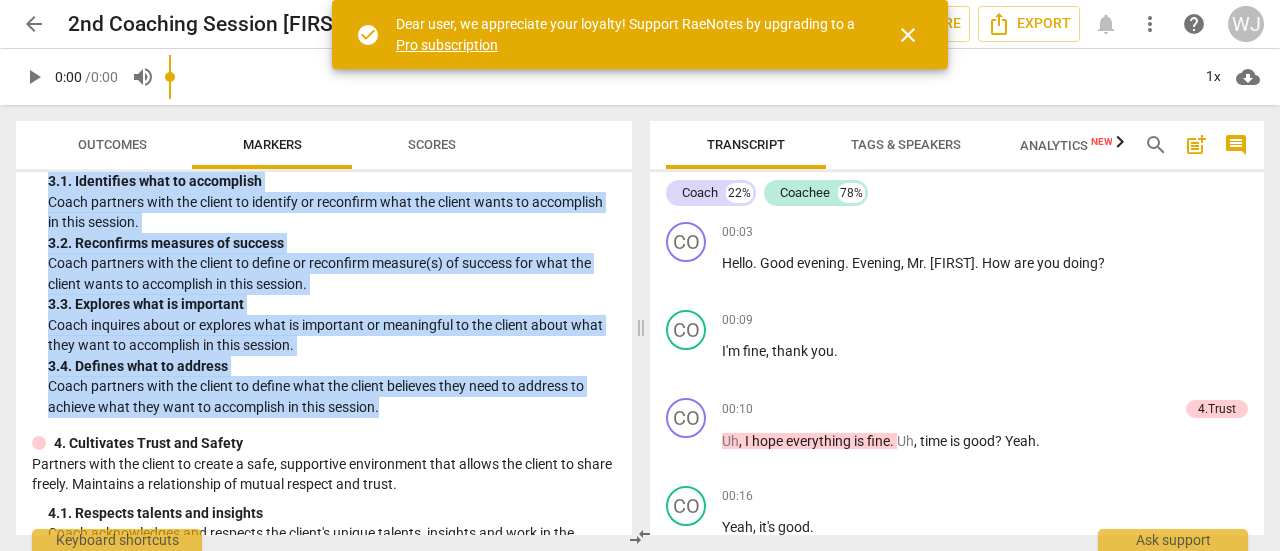 drag, startPoint x: 69, startPoint y: 243, endPoint x: 407, endPoint y: 423, distance: 382.94125 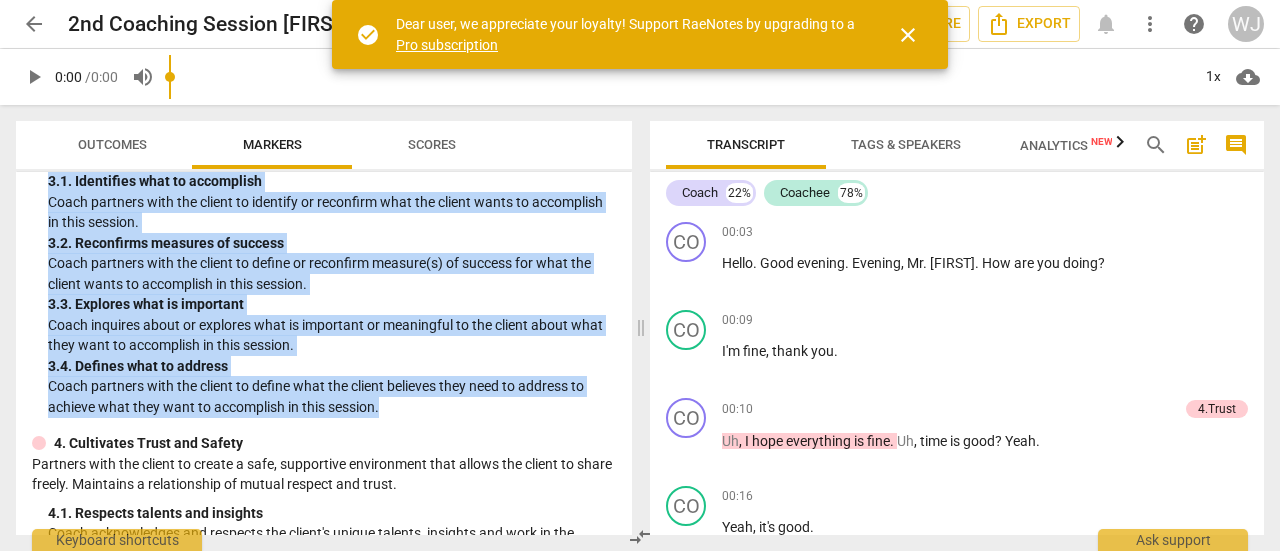 copy on "Establishes and Maintains Agreements Partners with the client and relevant stakeholders to create clear agreements about the coaching relationship, process, plans and goals. Establishes agreements for the overall coaching engagement as well as those for each coaching session. 3. 1. Identifies what to accomplish Coach partners with the client to identify or reconfirm what the client wants to accomplish in this session. 3. 2. Reconfirms measures of success Coach partners with the client to define or reconfirm measure(s) of success for what the client wants to accomplish in this session. 3. 3. Explores what is important Coach inquires about or explores what is important or meaningful to the client about what they want to accomplish in this session. 3. 4. Defines what to address Coach partners with the client to define what the client believes they need to address to achieve what they want to accomplish in this session." 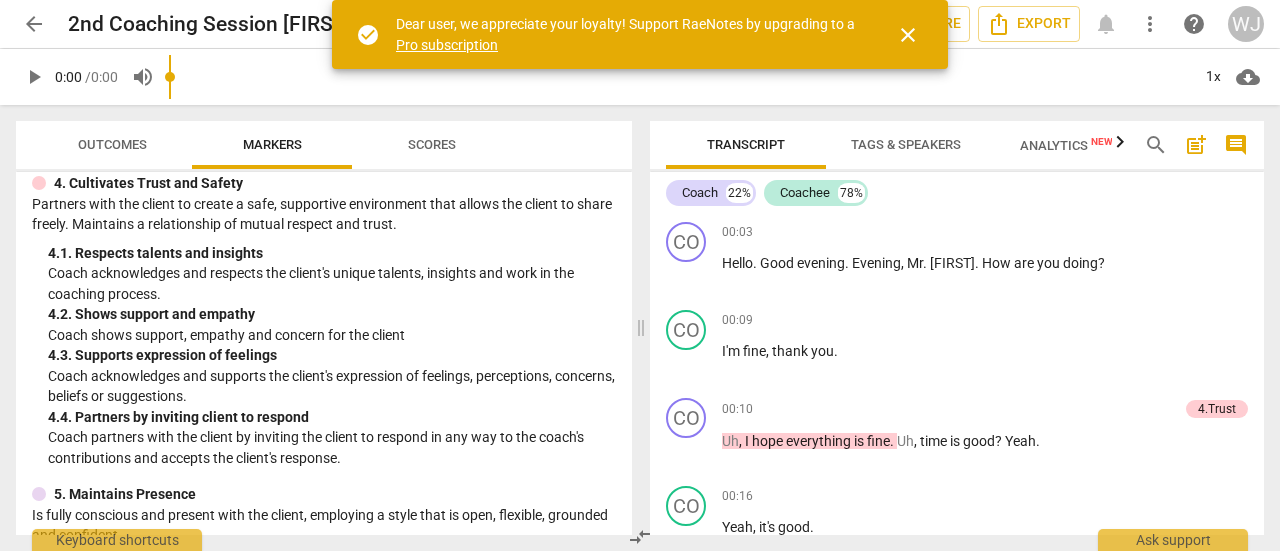 scroll, scrollTop: 628, scrollLeft: 0, axis: vertical 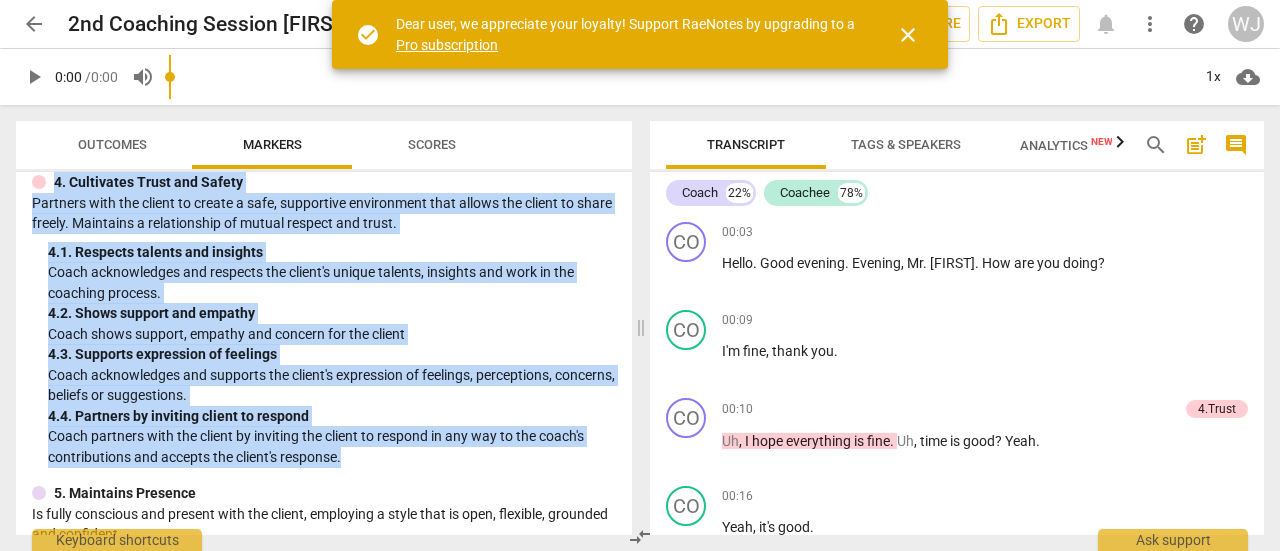 drag, startPoint x: 56, startPoint y: 203, endPoint x: 404, endPoint y: 474, distance: 441.07257 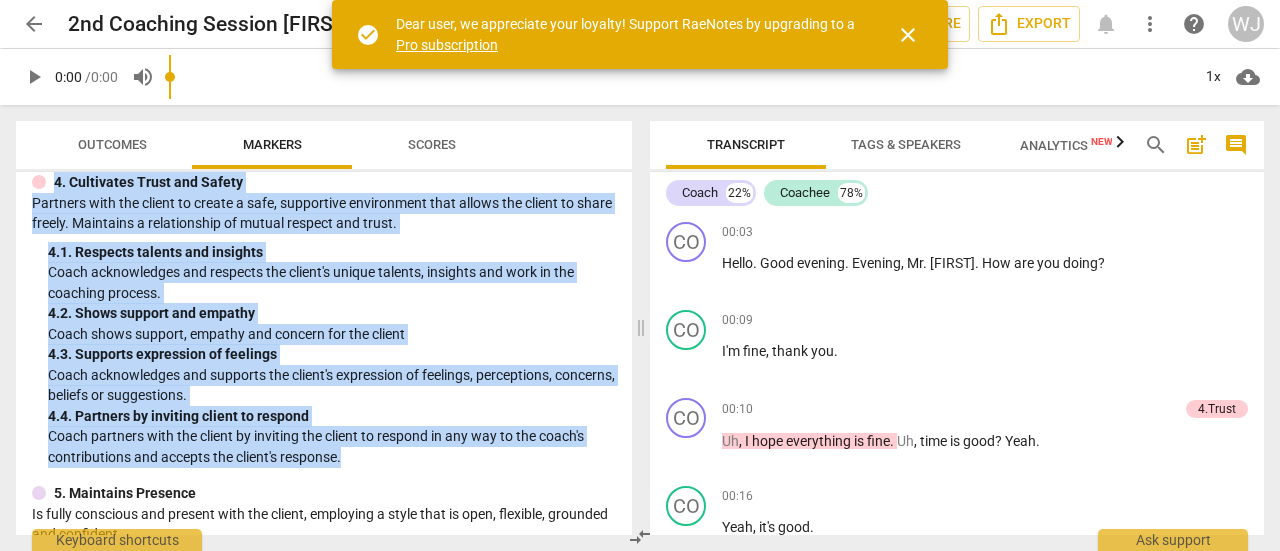 click on "4. Cultivates Trust and Safety Partners with the client to create a safe, supportive environment that allows the client to share freely. Maintains a relationship of mutual respect and trust. 4. 1. Respects talents and insights Coach acknowledges and respects the client's unique talents, insights and work in the coaching process. 4. 2. Shows support and empathy Coach shows support, empathy and concern for the client 4. 3. Supports expression of feelings Coach acknowledges and supports the client's expression of feelings, perceptions, concerns, beliefs or suggestions. 4. 4. Partners by inviting client to respond Coach partners with the client by inviting the client to respond in any way to the coach's contributions and accepts the client's response." at bounding box center [324, 319] 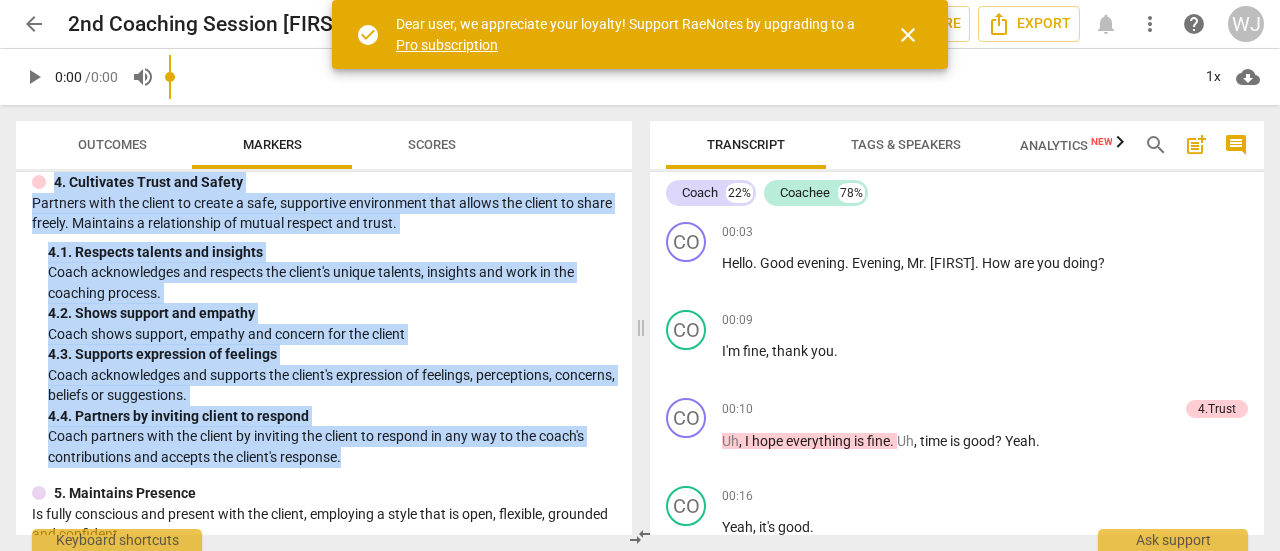 copy on "4. Cultivates Trust and Safety Partners with the client to create a safe, supportive environment that allows the client to share freely. Maintains a relationship of mutual respect and trust. 4. 1. Respects talents and insights Coach acknowledges and respects the client's unique talents, insights and work in the coaching process. 4. 2. Shows support and empathy Coach shows support, empathy and concern for the client 4. 3. Supports expression of feelings Coach acknowledges and supports the client's expression of feelings, perceptions, concerns, beliefs or suggestions. 4. 4. Partners by inviting client to respond Coach partners with the client by inviting the client to respond in any way to the coach's contributions and accepts the client's response." 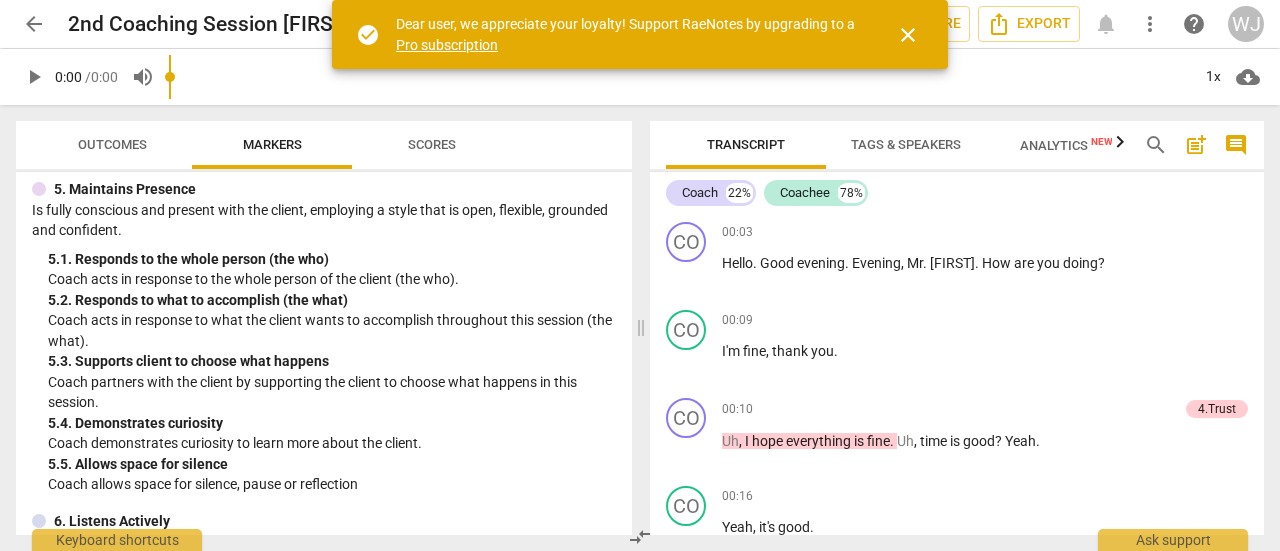 scroll, scrollTop: 931, scrollLeft: 0, axis: vertical 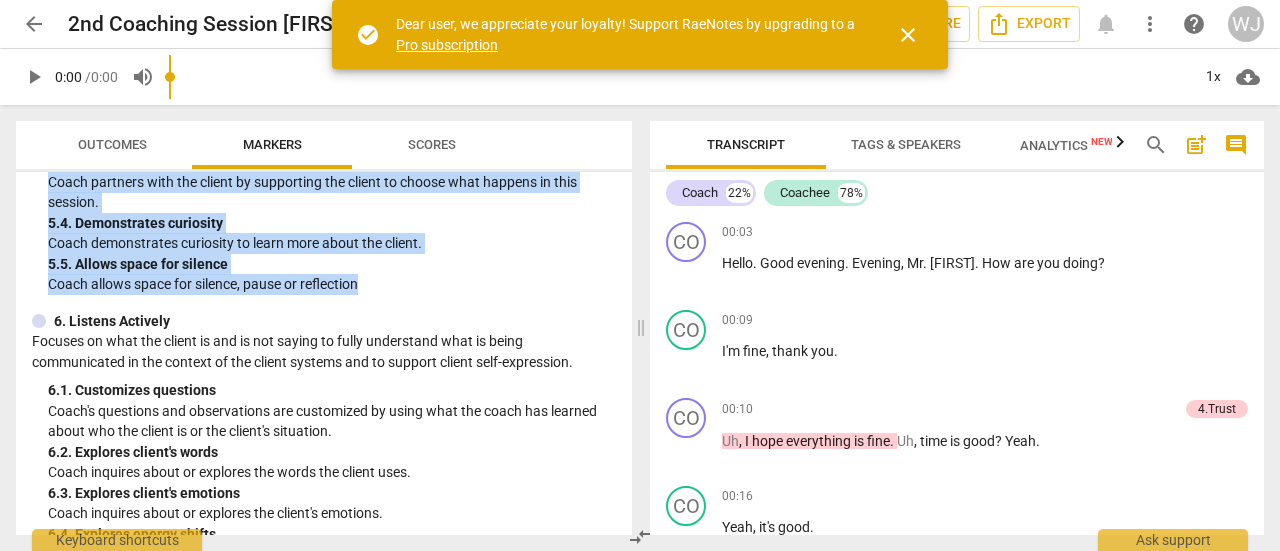 drag, startPoint x: 70, startPoint y: 206, endPoint x: 439, endPoint y: 306, distance: 382.3101 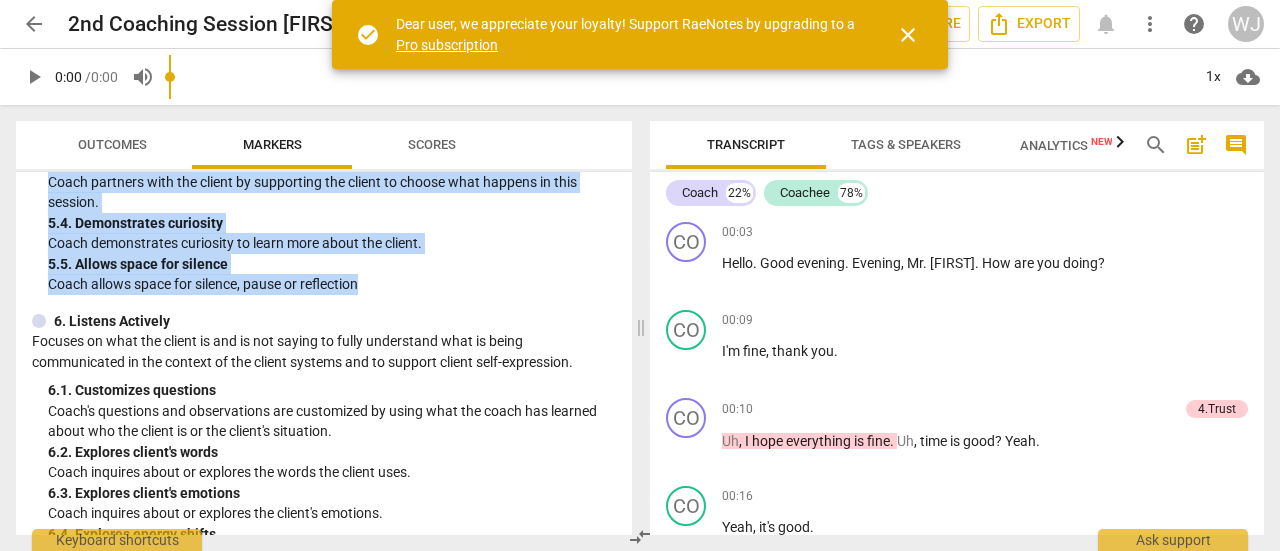 click on "5. Maintains Presence Is fully conscious and present with the client, employing a style that is open, flexible, grounded and confident. 5. 1. Responds to the whole person (the who) Coach acts in response to the whole person of the client (the who). 5. 2. Responds to what to accomplish (the what) Coach acts in response to what the client wants to accomplish throughout this session (the what). 5. 3. Supports client to choose what happens Coach partners with the client by supporting the client to choose what happens in this session. 5. 4. Demonstrates curiosity Coach demonstrates curiosity to learn more about the client. 5. 5. Allows space for silence Coach allows space for silence, pause or reflection" at bounding box center (324, 137) 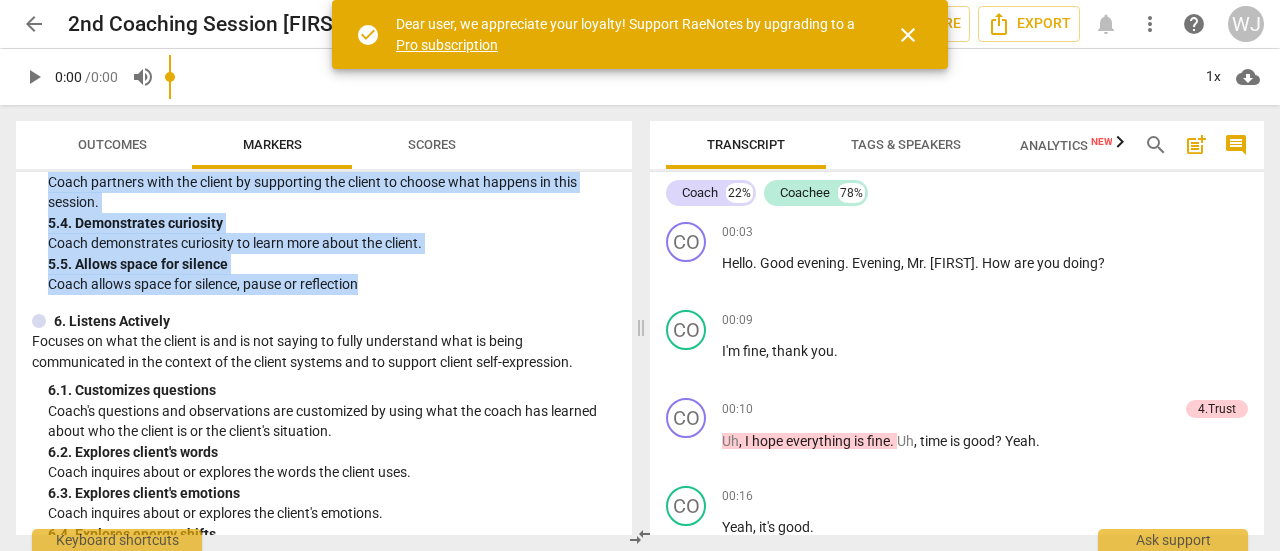 copy on "Maintains Presence Is fully conscious and present with the client, employing a style that is open, flexible, grounded and confident. 5. 1. Responds to the whole person (the who) Coach acts in response to the whole person of the client (the who). 5. 2. Responds to what to accomplish (the what) Coach acts in response to what the client wants to accomplish throughout this session (the what). 5. 3. Supports client to choose what happens Coach partners with the client by supporting the client to choose what happens in this session. 5. 4. Demonstrates curiosity Coach demonstrates curiosity to learn more about the client. 5. 5. Allows space for silence Coach allows space for silence, pause or reflection" 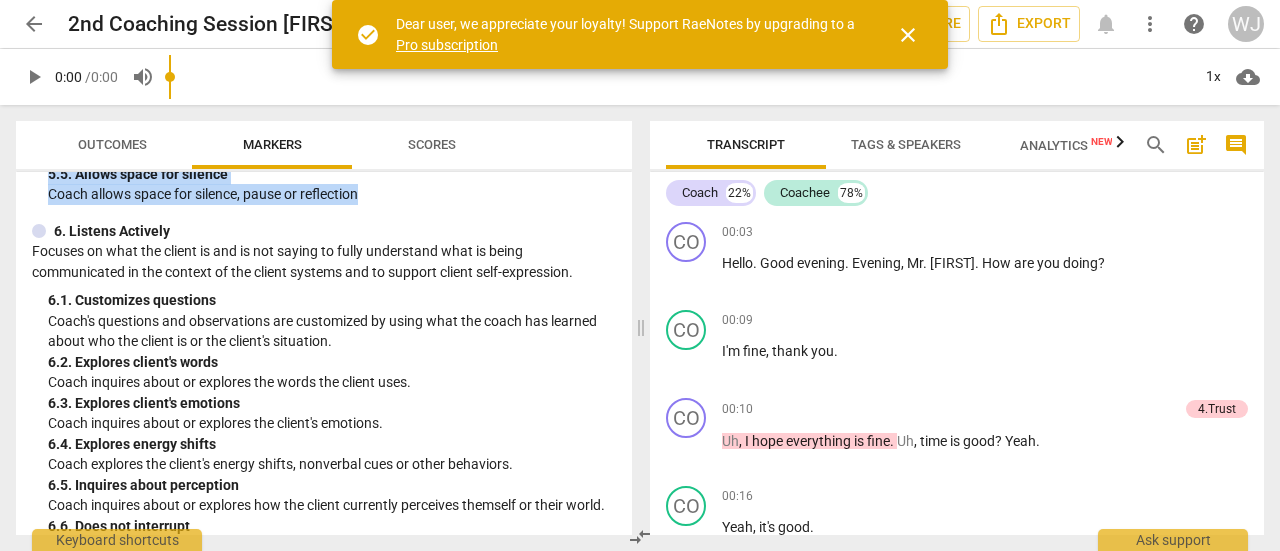 scroll, scrollTop: 1224, scrollLeft: 0, axis: vertical 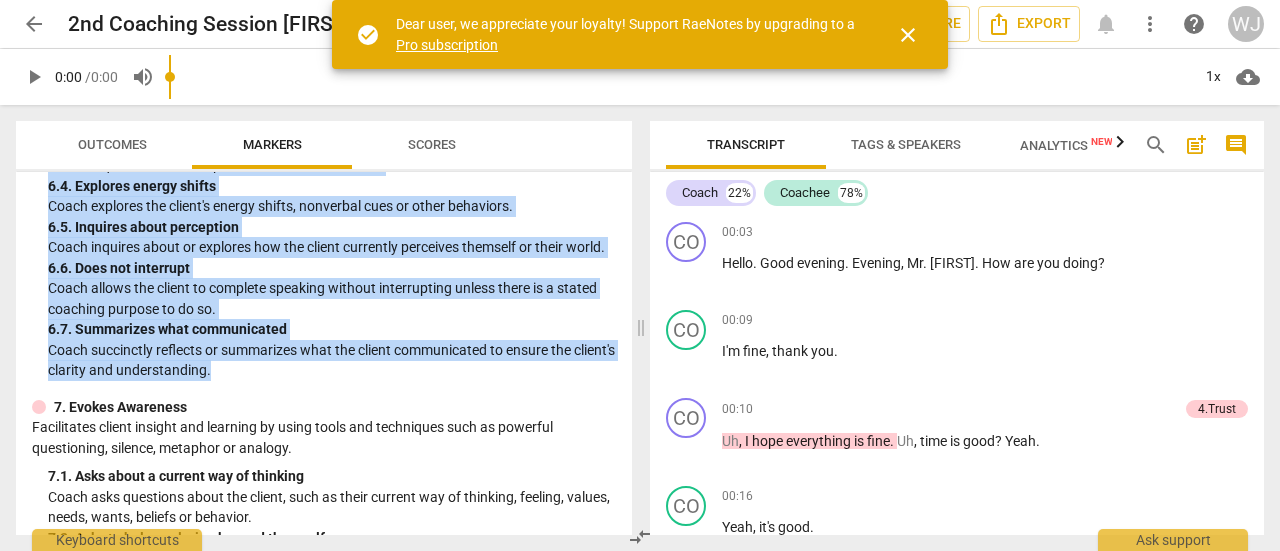 drag, startPoint x: 72, startPoint y: 249, endPoint x: 347, endPoint y: 417, distance: 322.2561 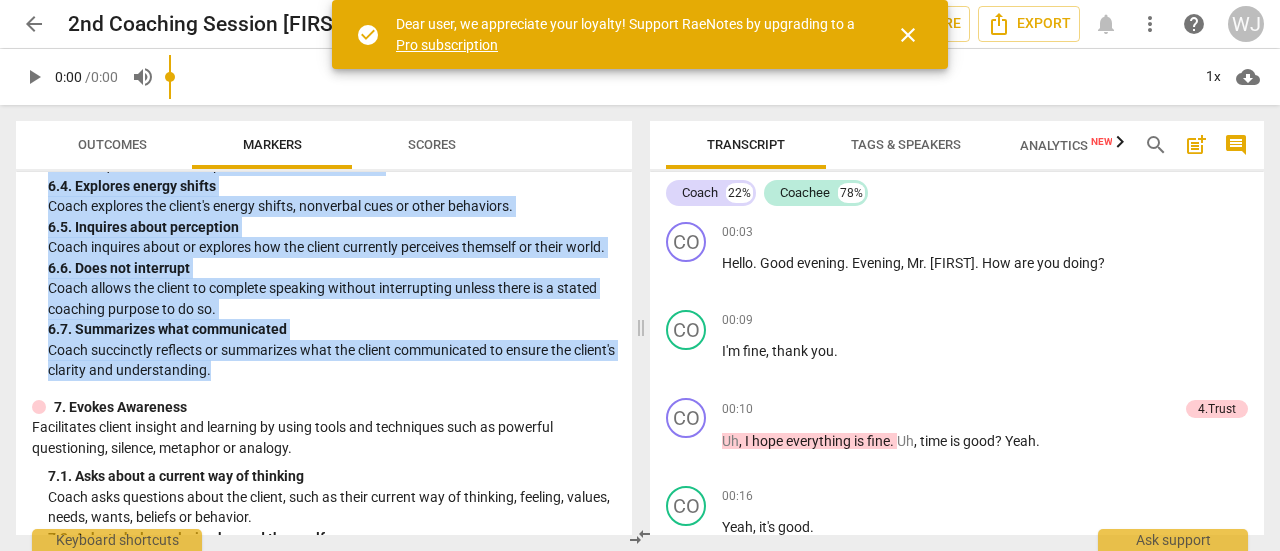 click on "6. Listens Actively Focuses on what the client is and is not saying to fully understand what is being communicated in the context of the client systems and to support client self-expression. 6. 1. Customizes questions Coach's questions and observations are customized by using what the coach has learned about who the client is or the client's situation. 6. 2. Explores client's words Coach inquires about or explores the words the client uses. 6. 3. Explores client's emotions Coach inquires about or explores the client's emotions. 6. 4. Explores energy shifts Coach explores the client's energy shifts, nonverbal cues or other behaviors. 6. 5. Inquires about perception Coach inquires about or explores how the client currently perceives themself or their world. 6. 6. Does not interrupt Coach allows the client to complete speaking without interrupting unless there is a stated coaching purpose to do so. 6. 7. Summarizes what communicated" at bounding box center (324, 172) 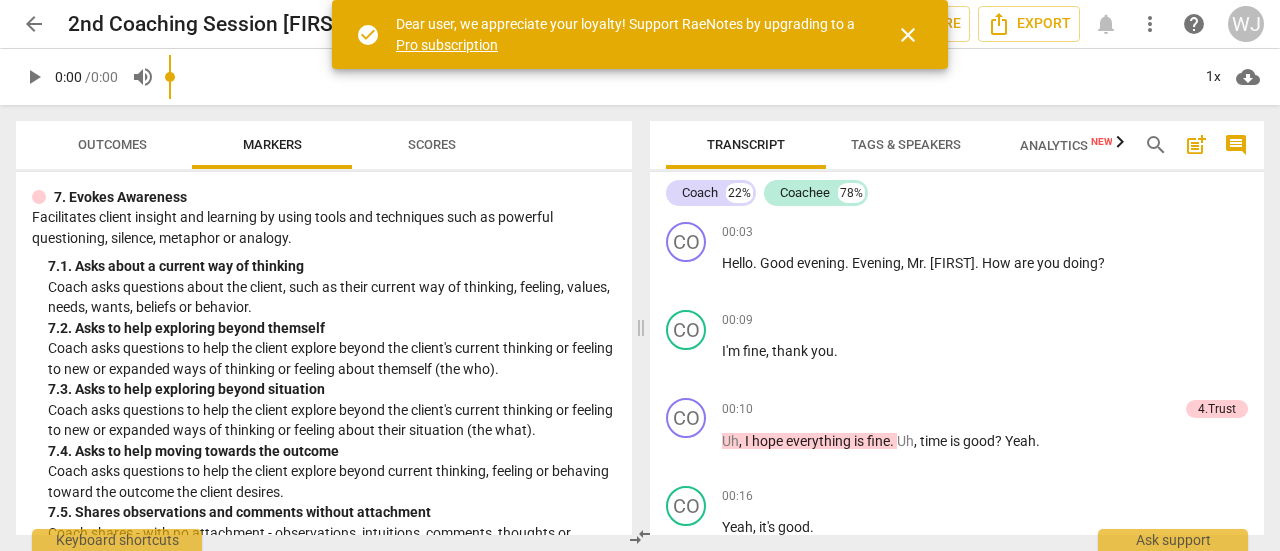 scroll, scrollTop: 1707, scrollLeft: 0, axis: vertical 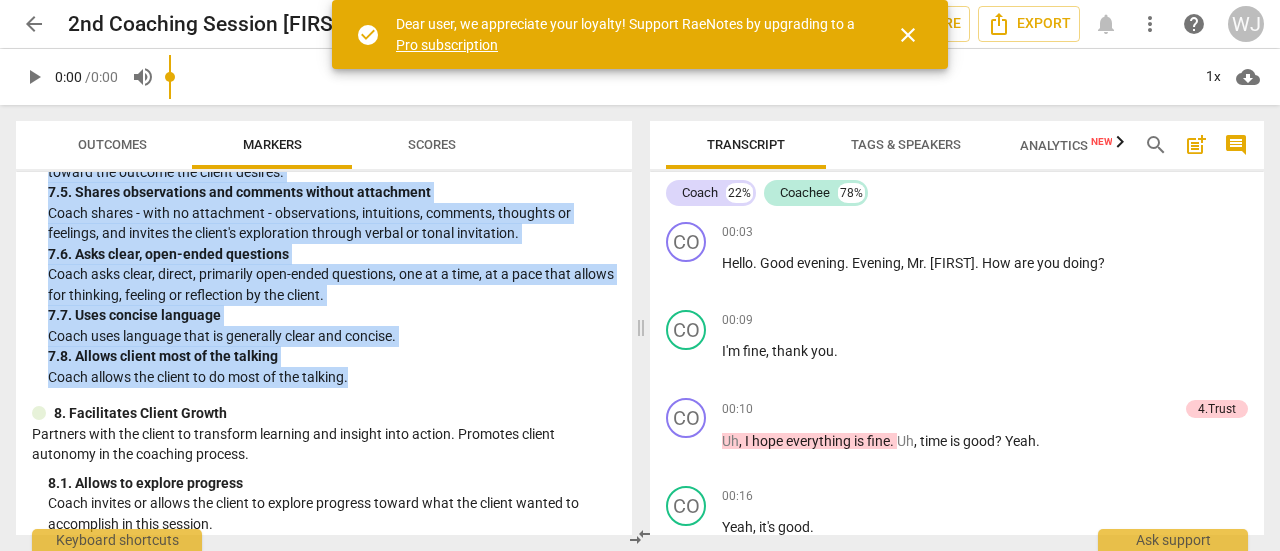drag, startPoint x: 72, startPoint y: 218, endPoint x: 388, endPoint y: 423, distance: 376.67093 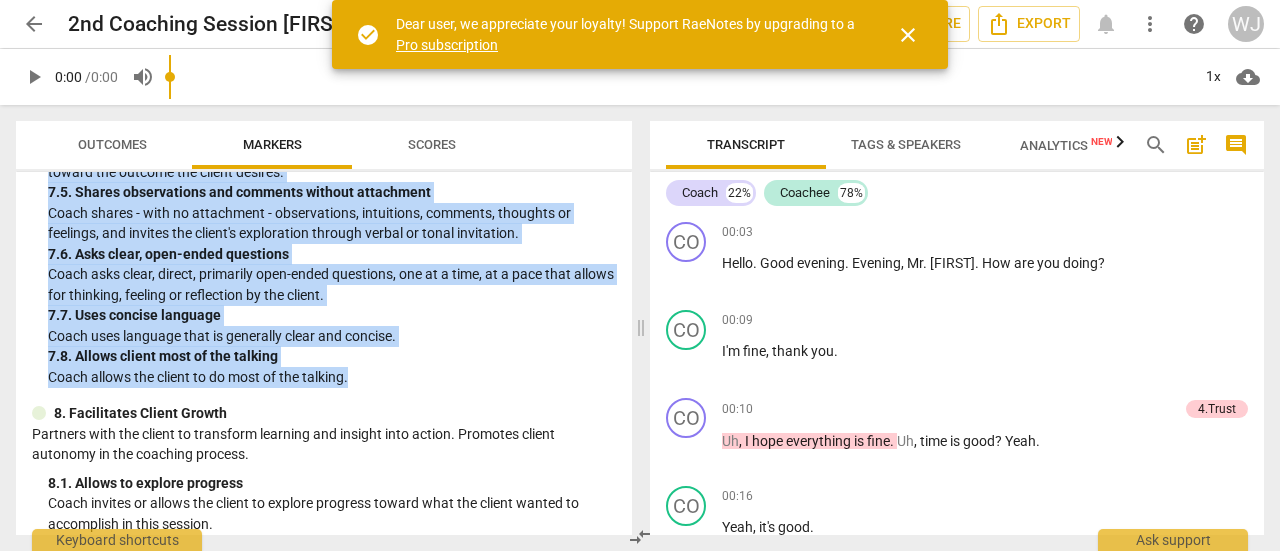 copy on "Evokes Awareness Facilitates client insight and learning by using tools and techniques such as powerful questioning, silence, metaphor or analogy. 7. 1. Asks about a current way of thinking Coach asks questions about the client, such as their current way of thinking, feeling, values, needs, wants, beliefs or behavior. 7. 2. Asks to help exploring beyond themself Coach asks questions to help the client explore beyond the client's current thinking or feeling to new or expanded ways of thinking or feeling about themself (the who). 7. 3. Asks to help exploring beyond situation Coach asks questions to help the client explore beyond the client's current thinking or feeling to new or expanded ways of thinking or feeling about their situation (the what). 7. 4. Asks to help moving towards the outcome Coach asks questions to help the client explore beyond current thinking, feeling or behaving toward the outcome the client desires. 7. 5. Shares observations and comments without attachment Coach shares - with no attac..." 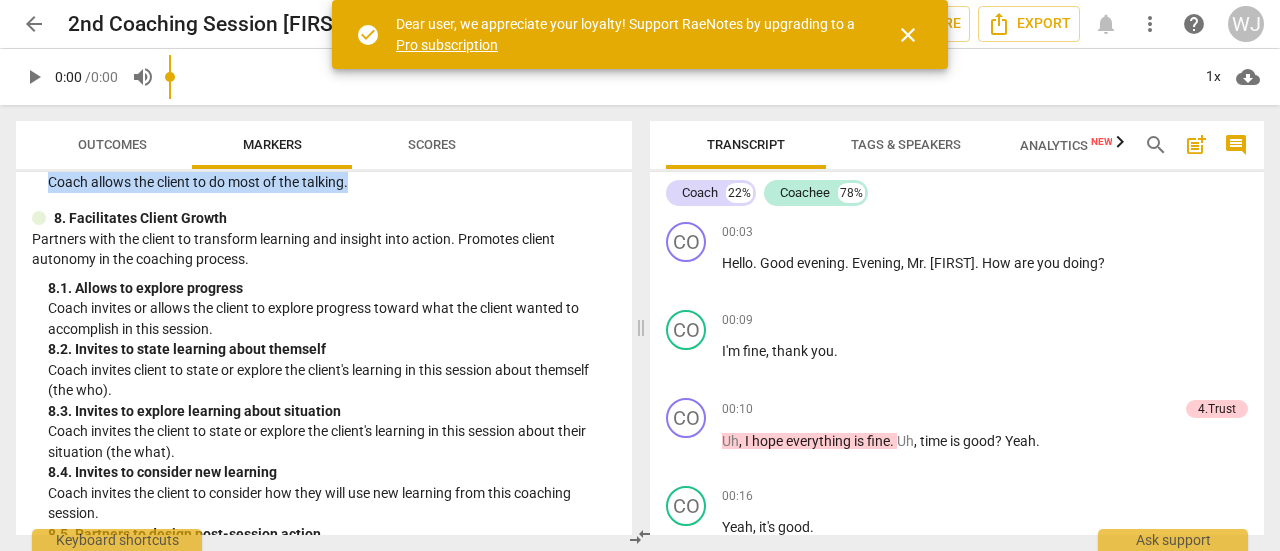 scroll, scrollTop: 2204, scrollLeft: 0, axis: vertical 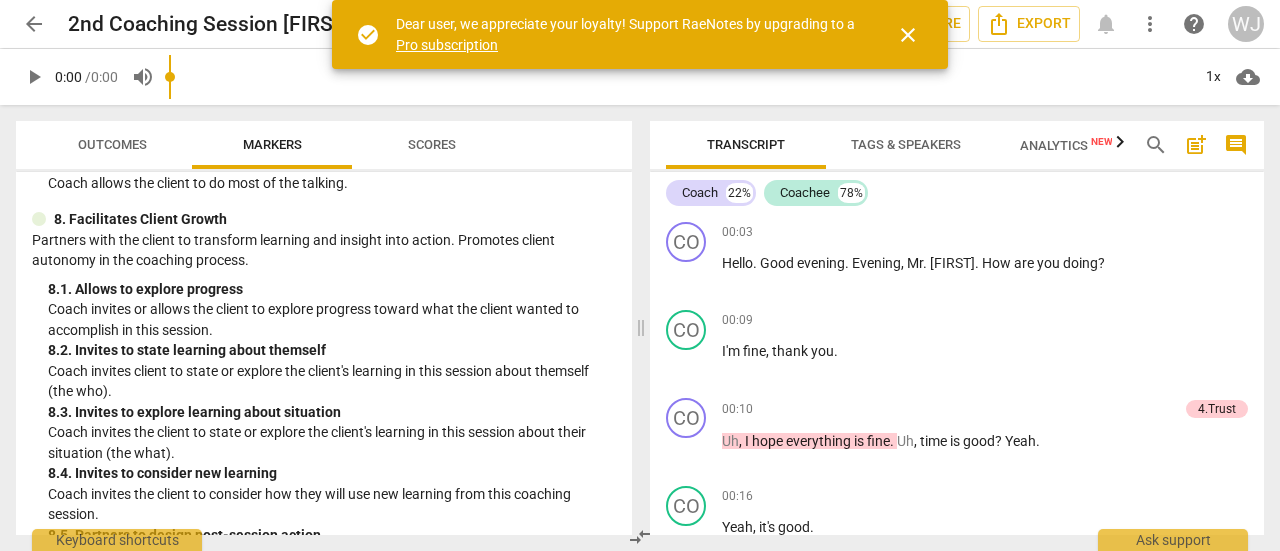 click on "8. Facilitates Client Growth" at bounding box center [140, 219] 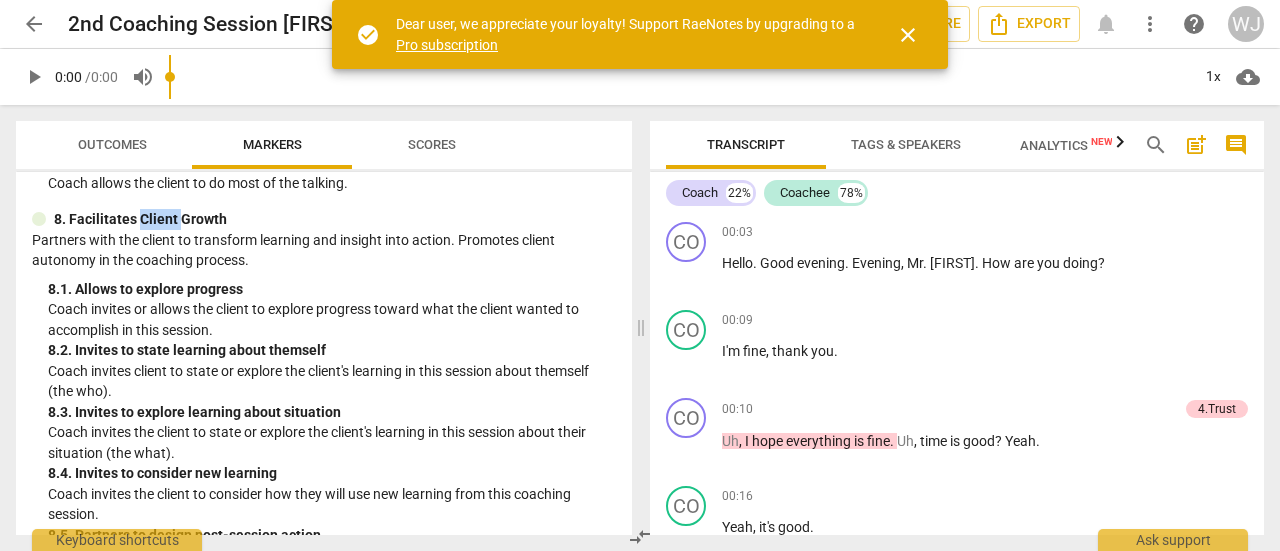 click on "8. Facilitates Client Growth" at bounding box center [140, 219] 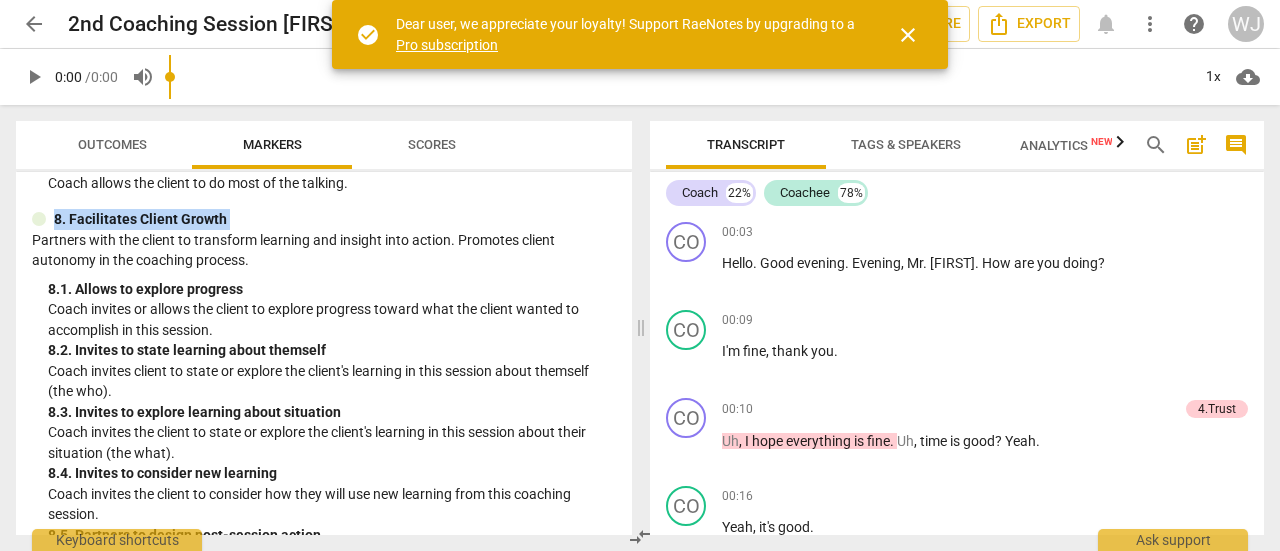 click on "8. Facilitates Client Growth" at bounding box center [140, 219] 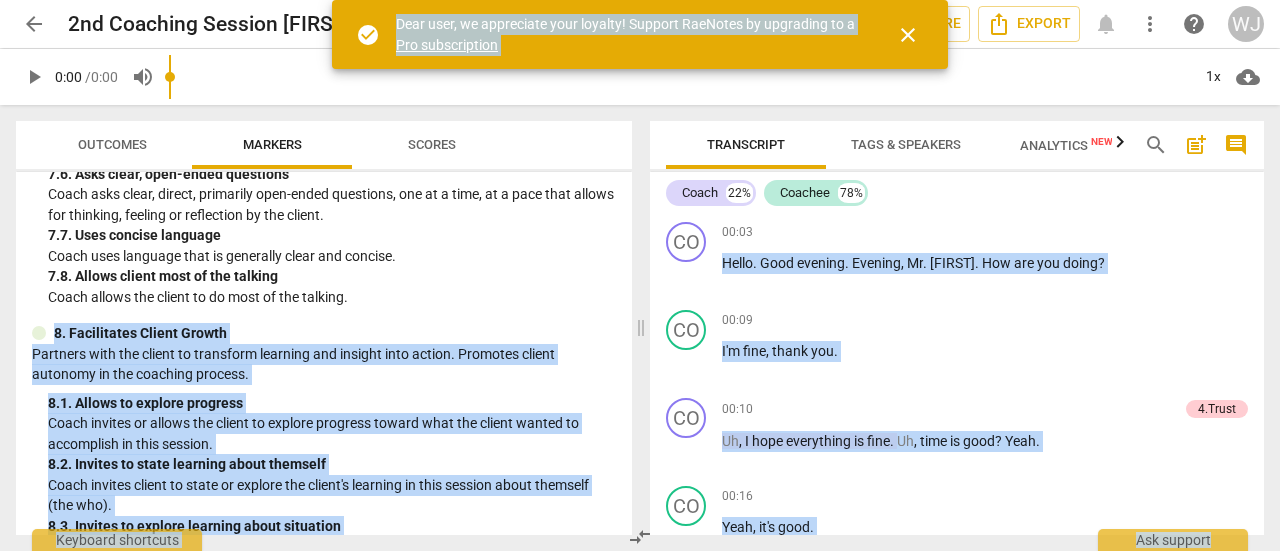 scroll, scrollTop: 2496, scrollLeft: 0, axis: vertical 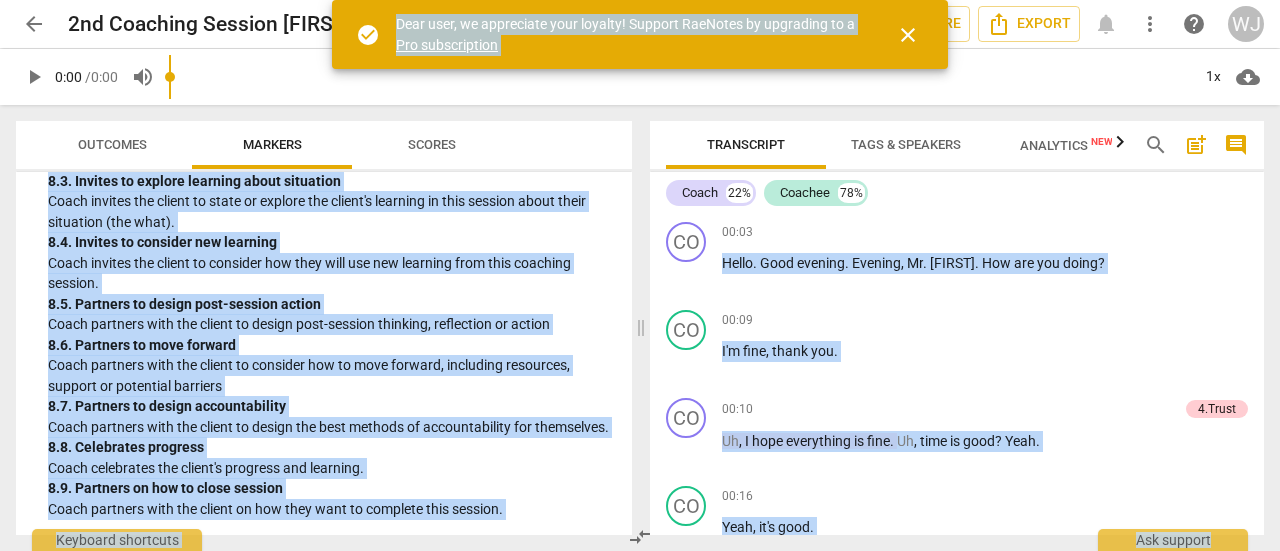 copy on "8. Facilitates Client Growth Partners with the client to transform learning and insight into action. Promotes client autonomy in the coaching process. 8. 1. Allows to explore progress Coach invites or allows the client to explore progress toward what the client wanted to accomplish in this session. 8. 2. Invites to state learning about themself Coach invites client to state or explore the client's learning in this session about themself (the who). 8. 3. Invites to explore learning about situation Coach invites the client to state or explore the client's learning in this session about their situation (the what). 8. 4. Invites to consider new learning Coach invites the client to consider how they will use new learning from this coaching session. 8. 5. Partners to design post-session action Coach partners with the client to design post-session thinking, reflection or action 8. 6. Partners to move forward Coach partners with the client to consider how to move forward, including resources, support or potential ..." 